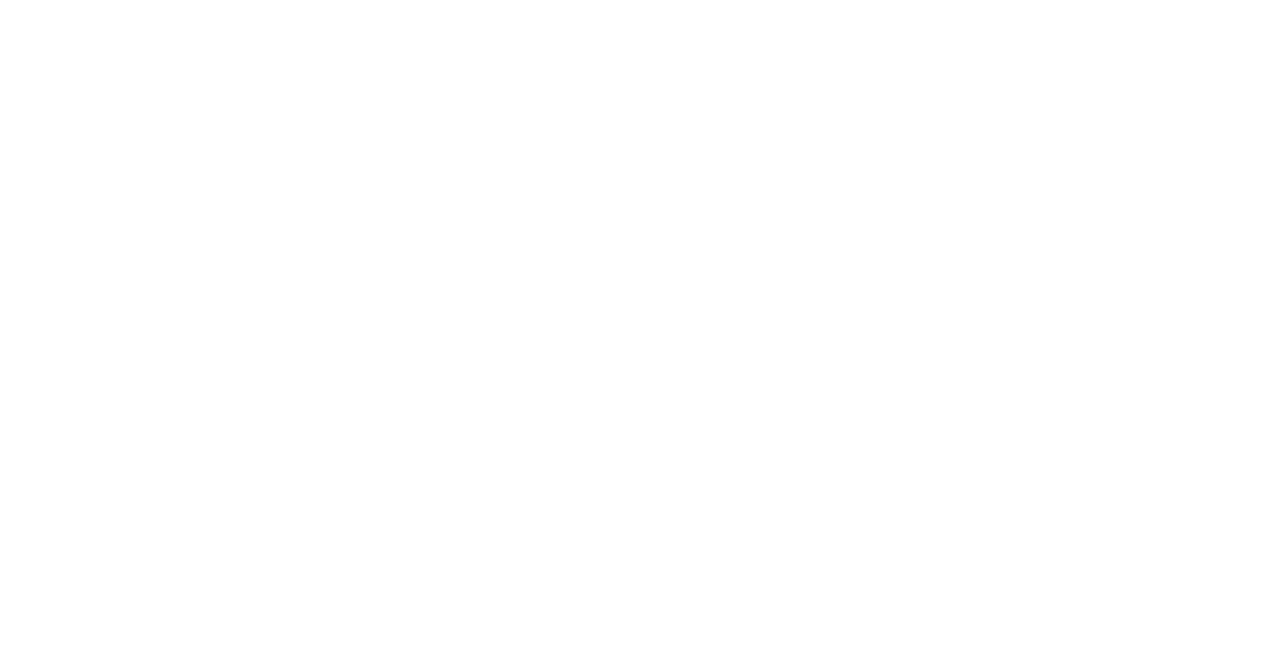 scroll, scrollTop: 0, scrollLeft: 0, axis: both 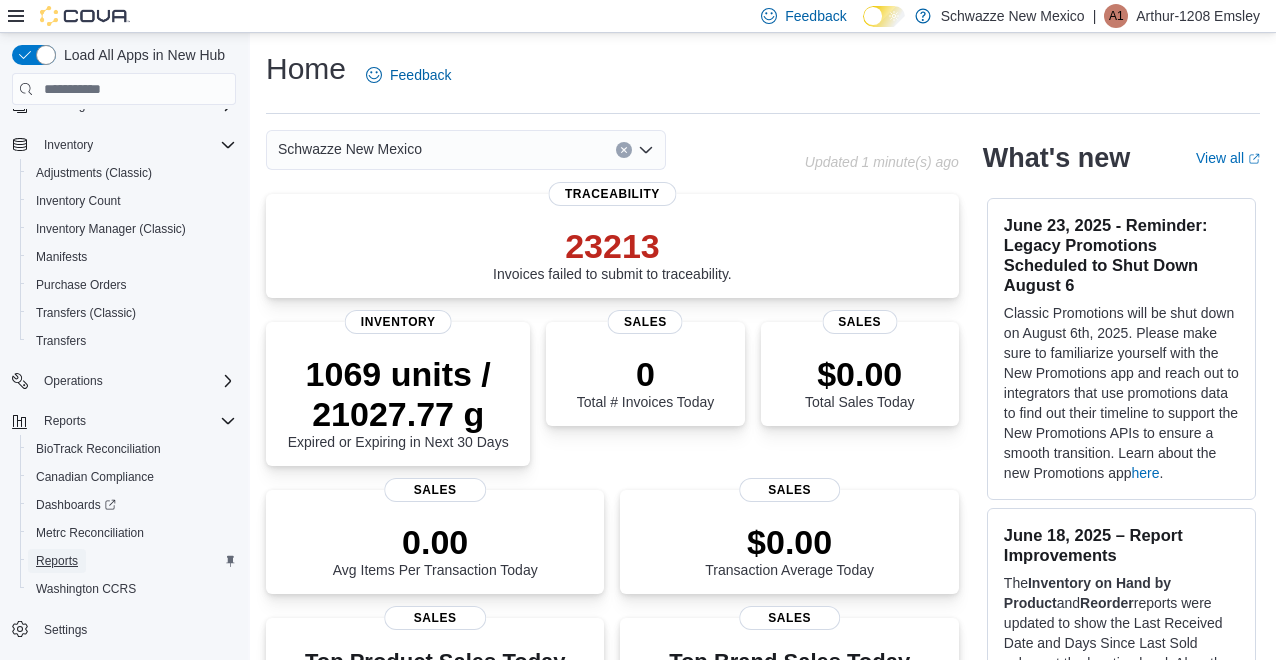 click on "Reports" at bounding box center [57, 561] 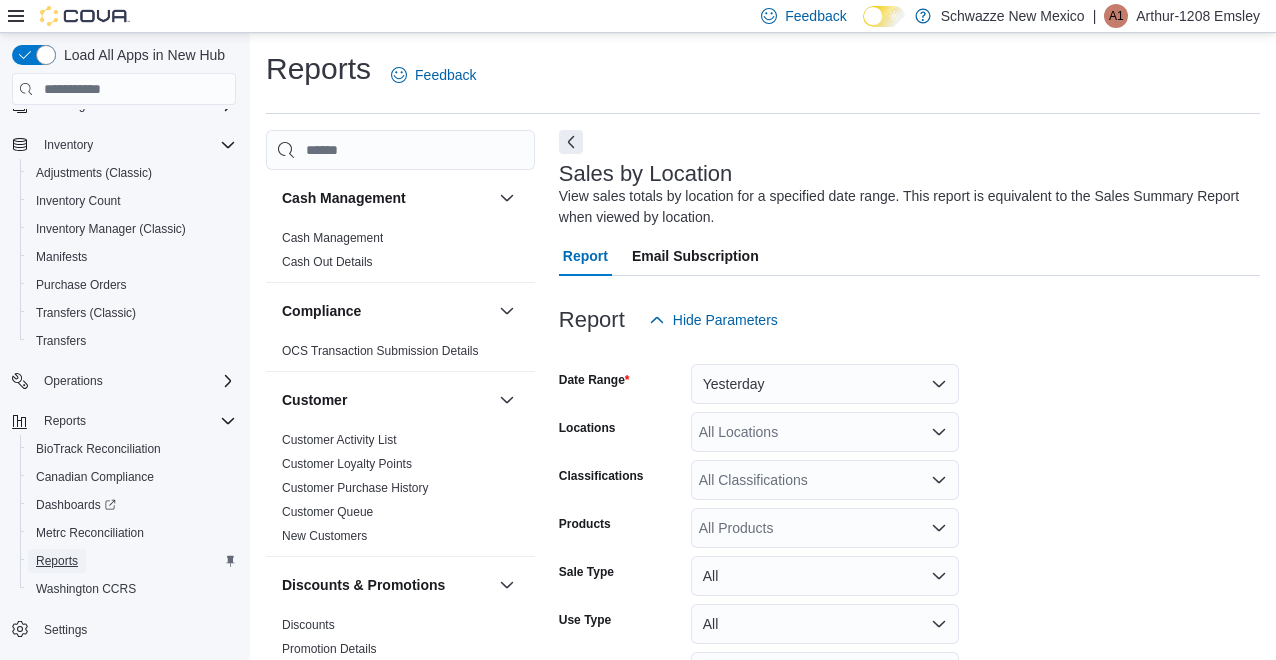 scroll, scrollTop: 67, scrollLeft: 0, axis: vertical 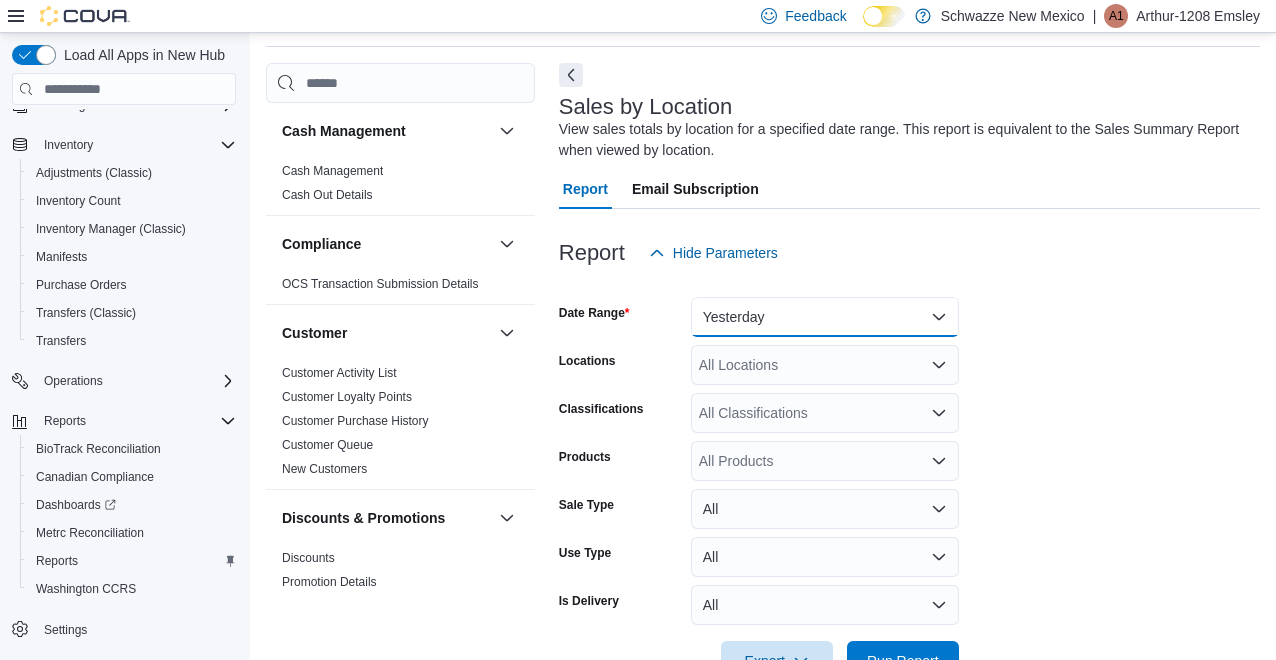 click on "Yesterday" at bounding box center (825, 317) 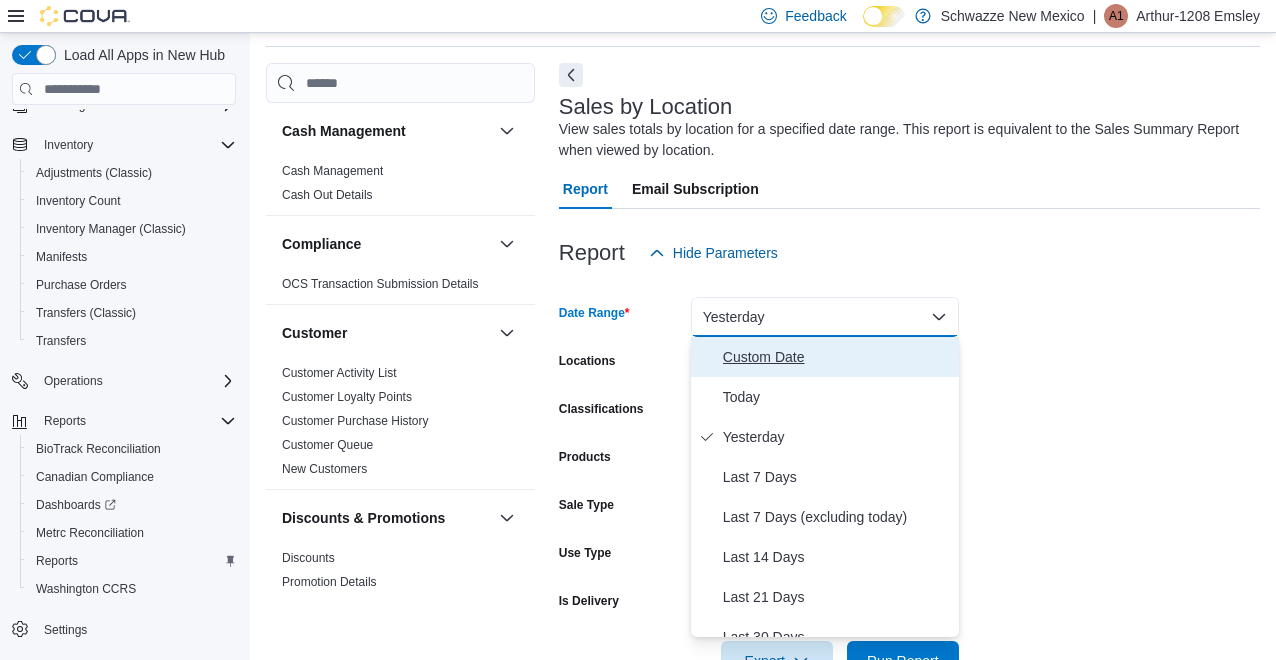 click on "Custom Date" at bounding box center [837, 357] 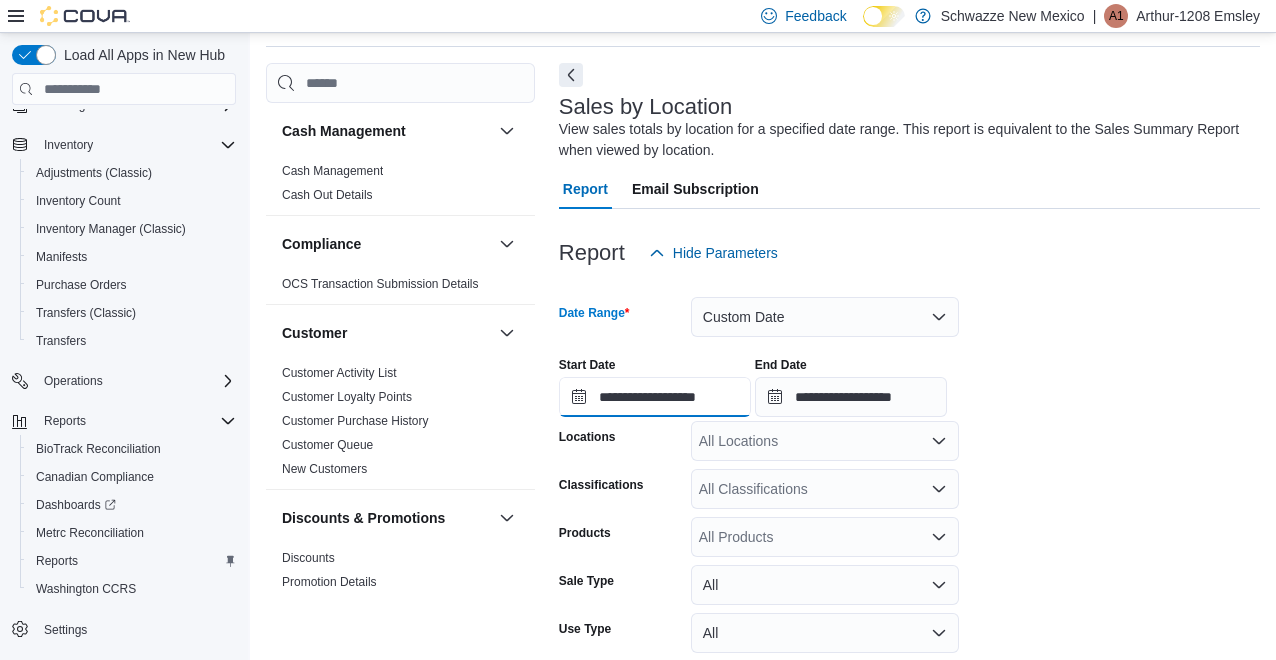 click on "**********" at bounding box center [655, 397] 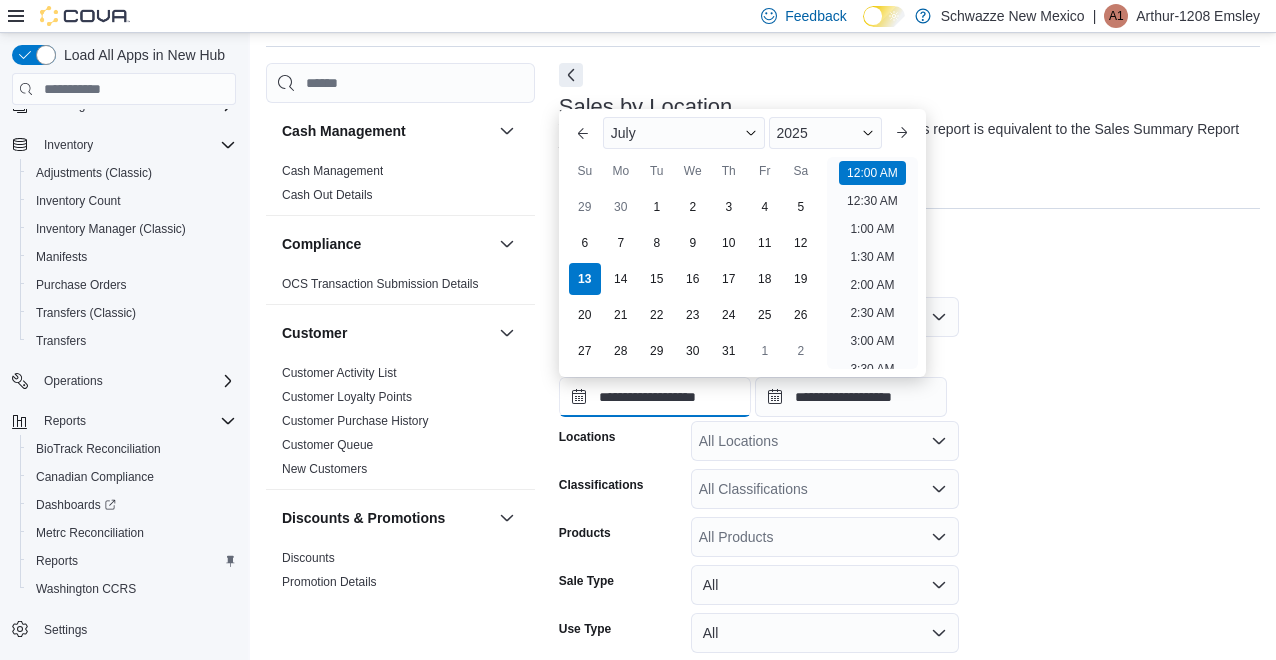 scroll, scrollTop: 62, scrollLeft: 0, axis: vertical 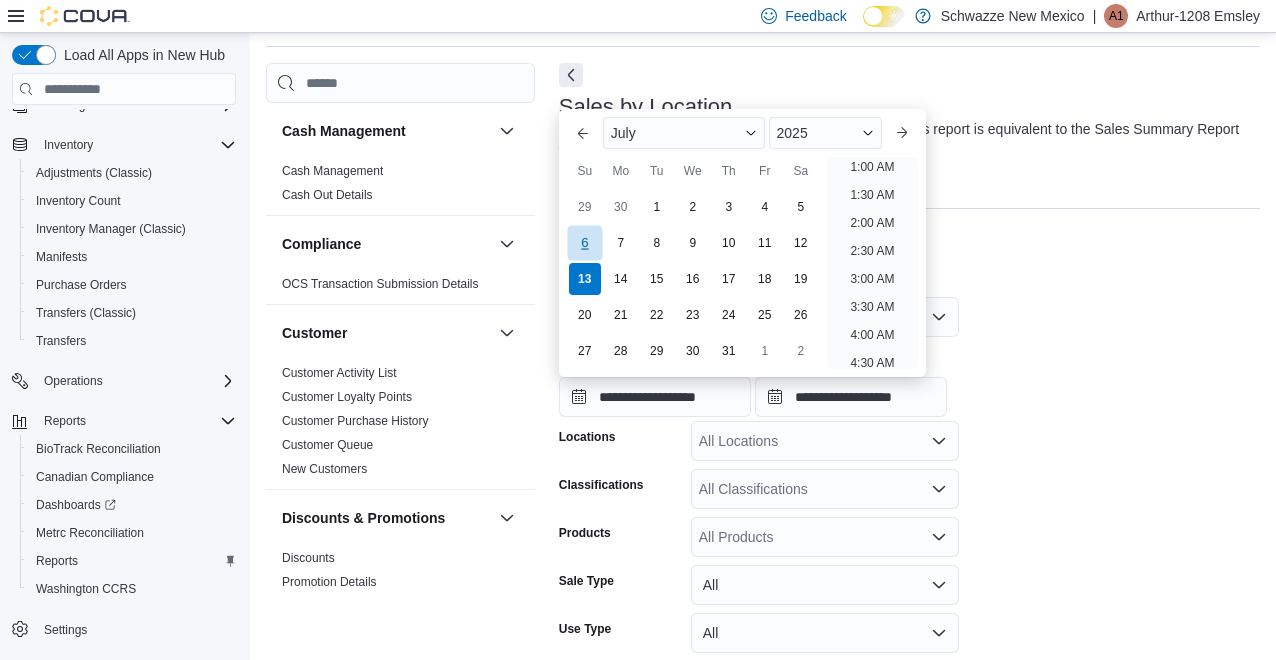 click on "6" at bounding box center [584, 242] 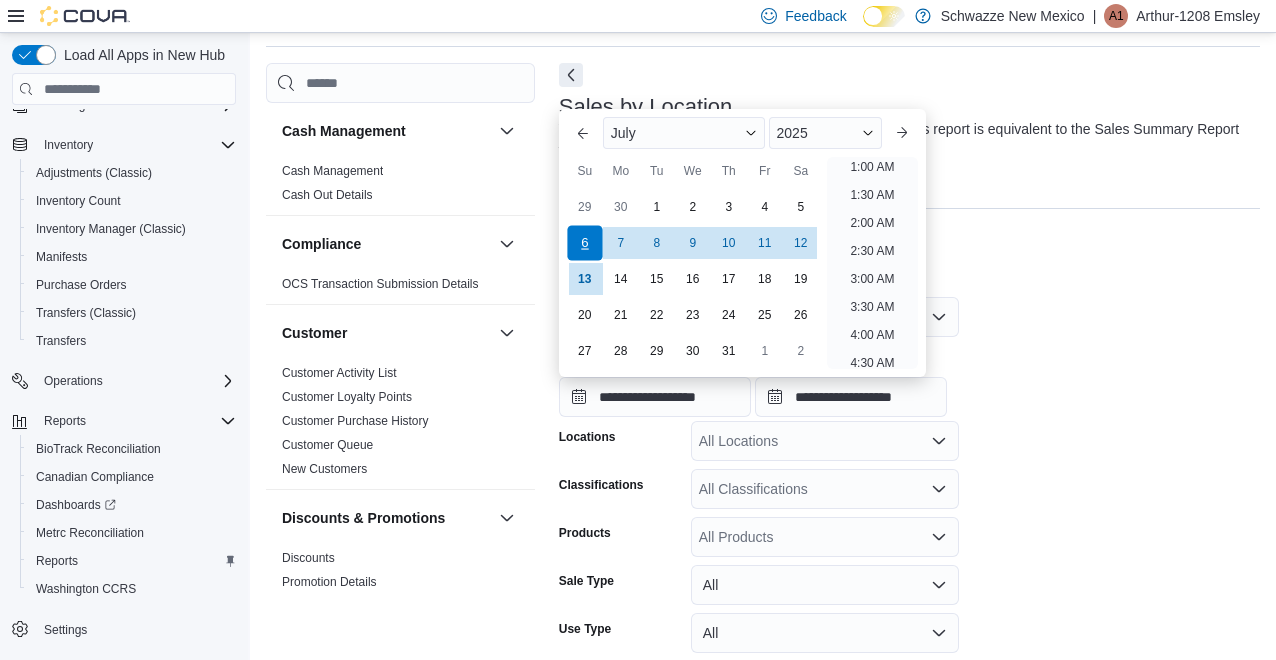 scroll, scrollTop: 4, scrollLeft: 0, axis: vertical 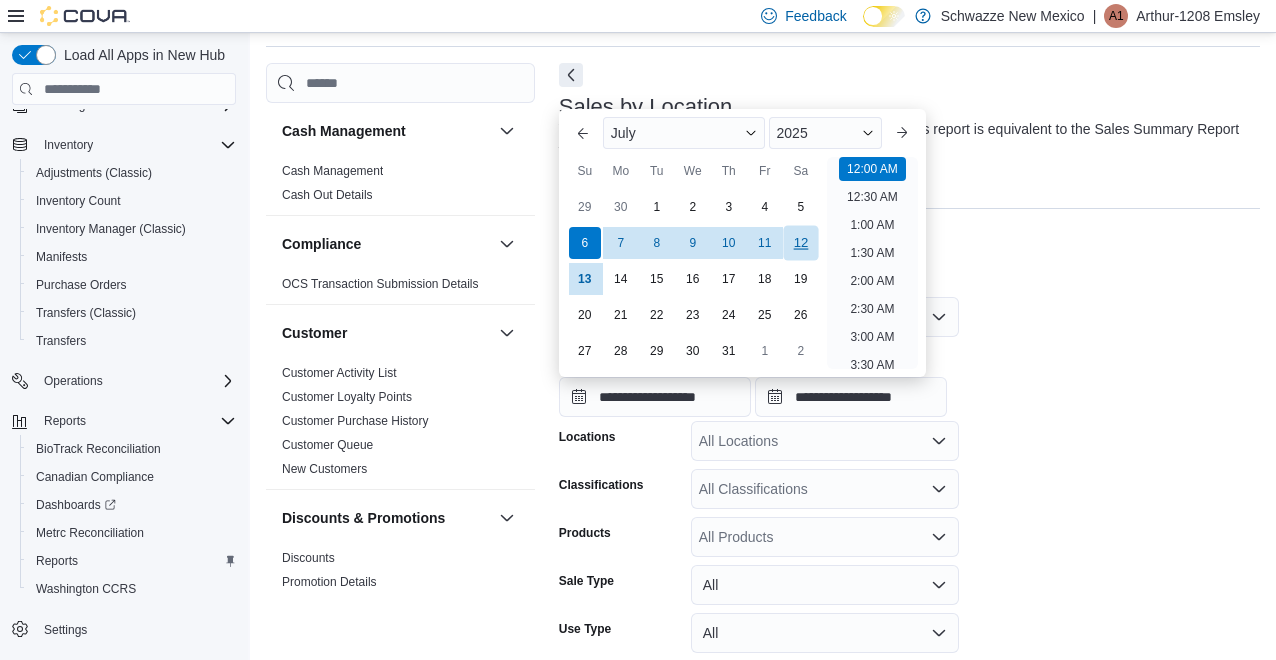 click on "12" at bounding box center (800, 242) 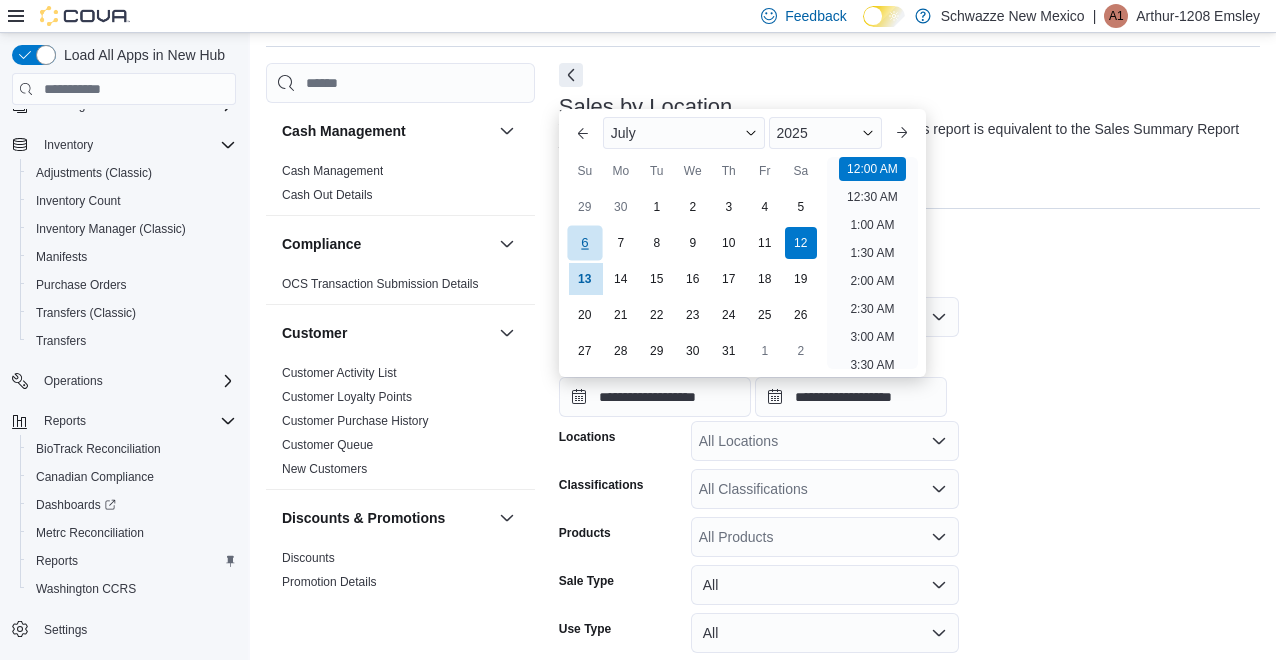 click on "6" at bounding box center (584, 242) 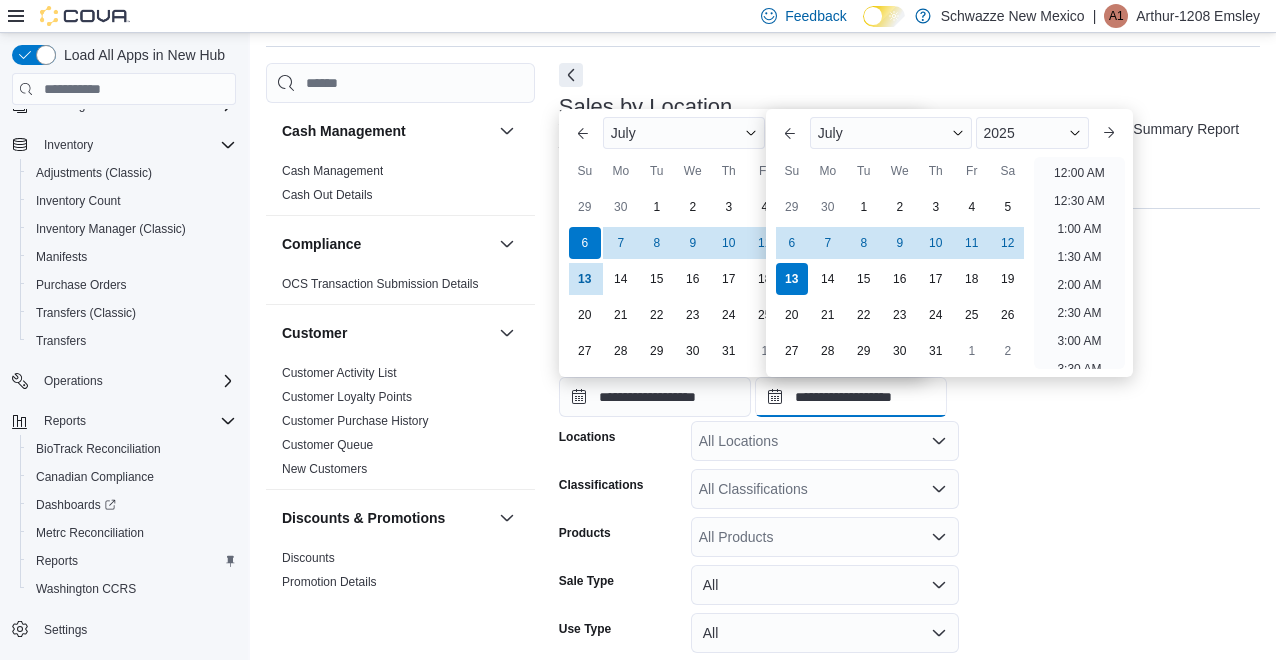 click on "**********" at bounding box center [851, 397] 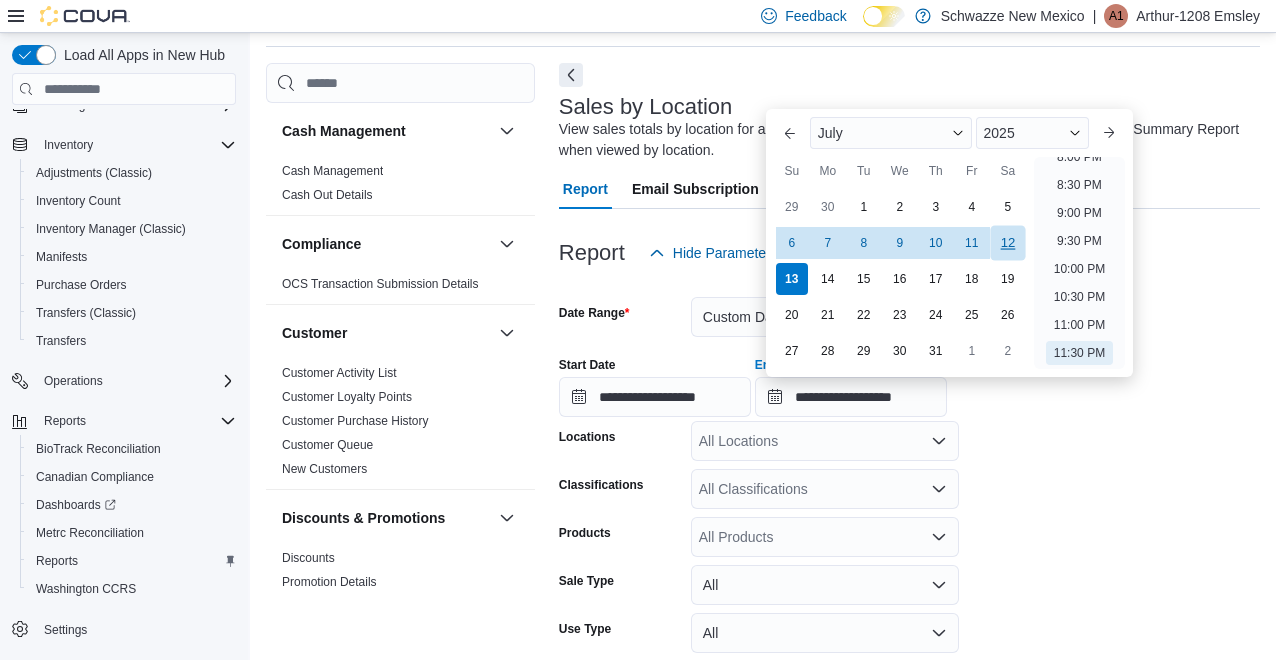 click on "12" at bounding box center [1007, 242] 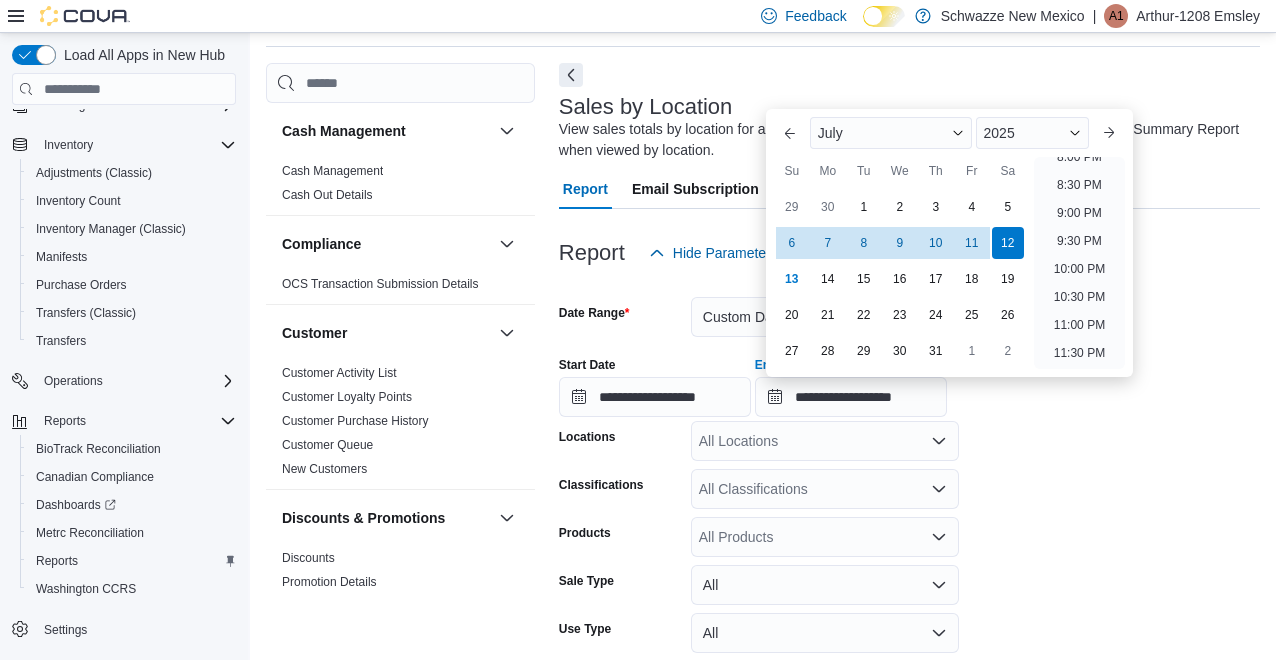 click on "**********" at bounding box center [909, 515] 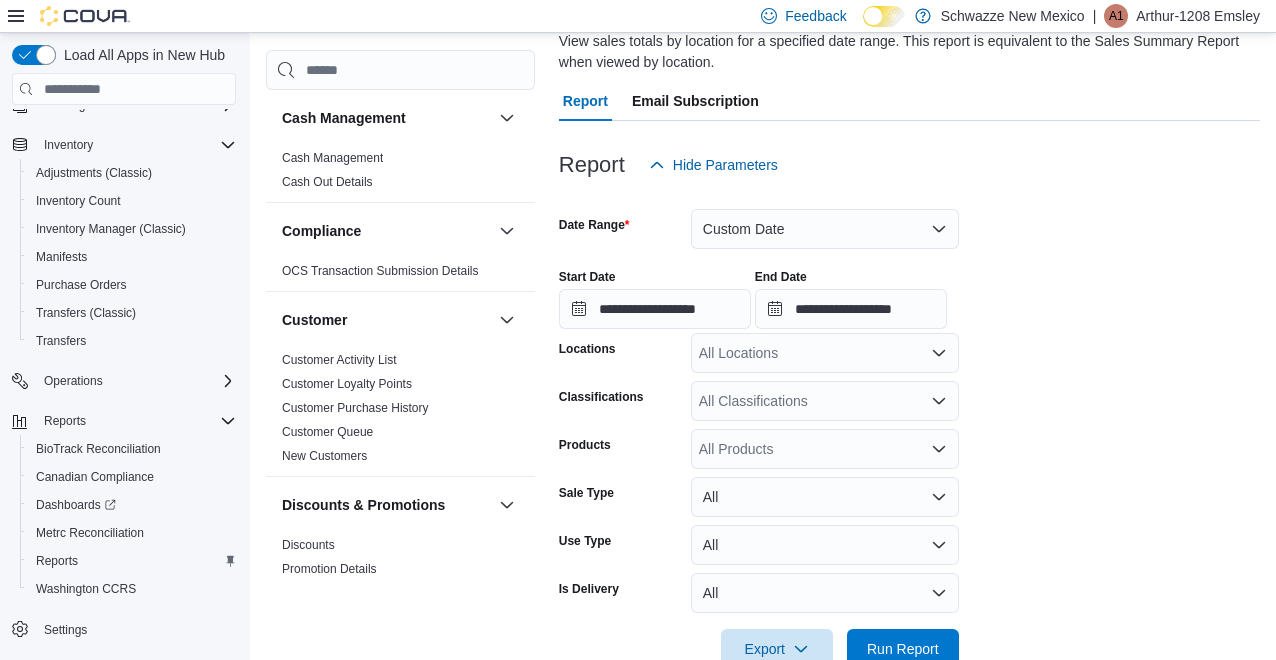 scroll, scrollTop: 204, scrollLeft: 0, axis: vertical 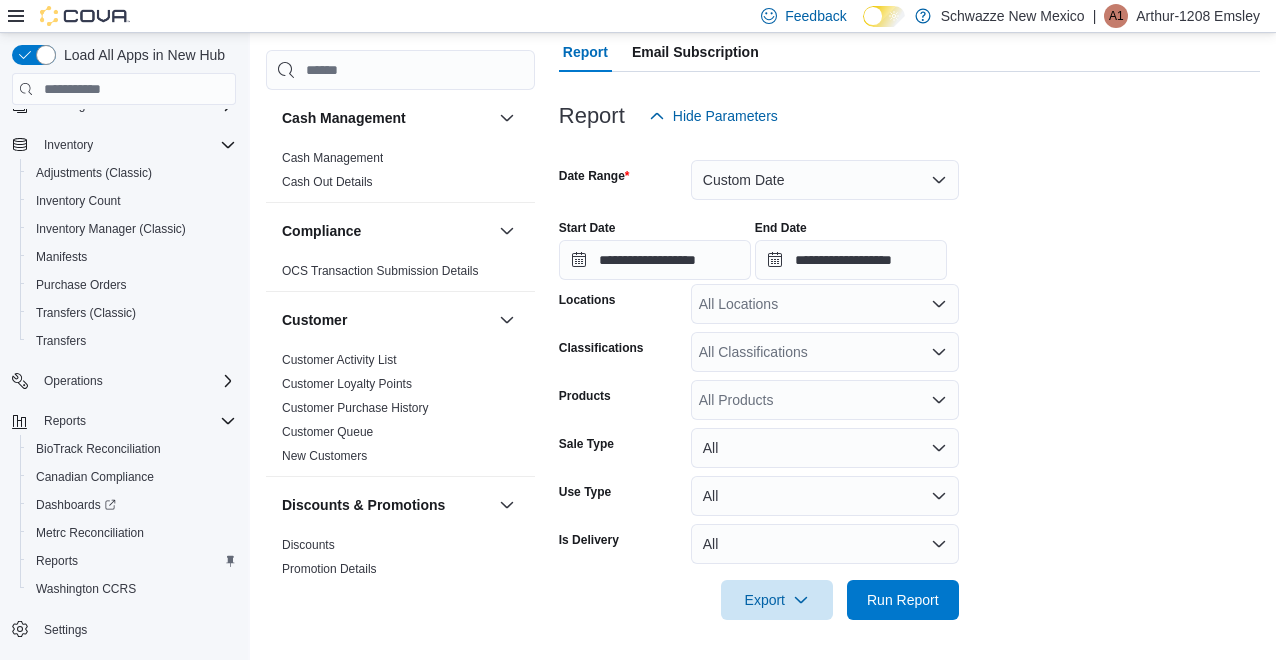 click on "All Locations" at bounding box center (825, 304) 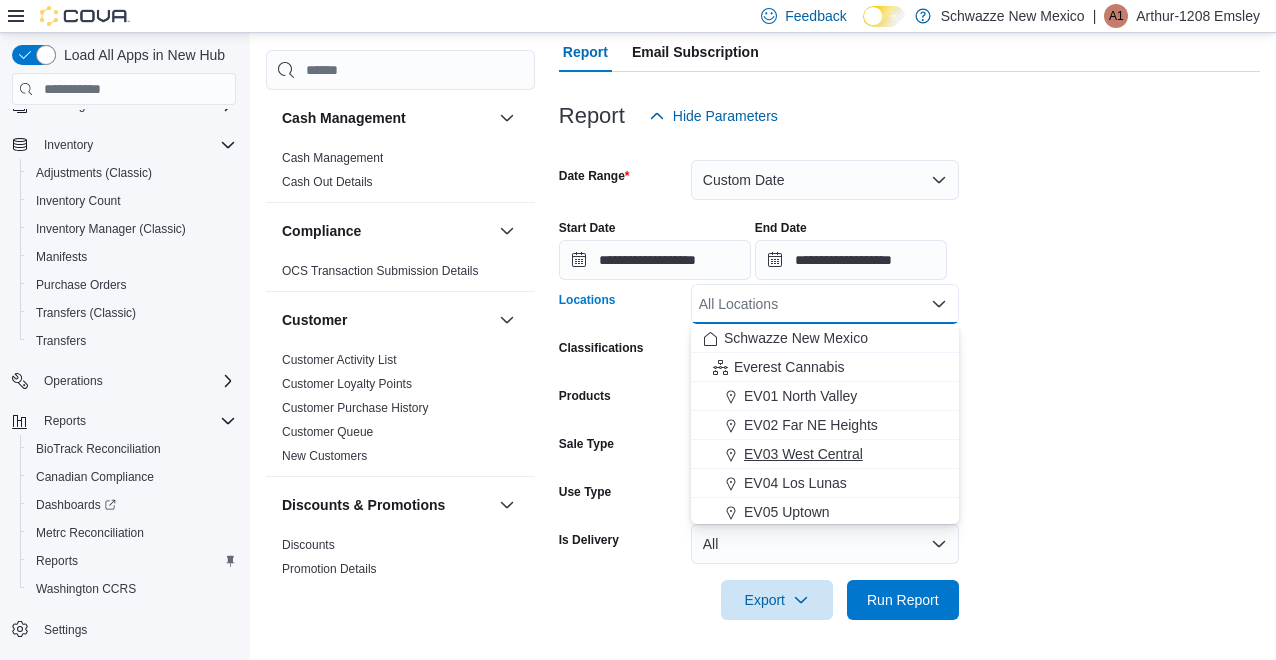 click on "EV03 West Central" at bounding box center (803, 454) 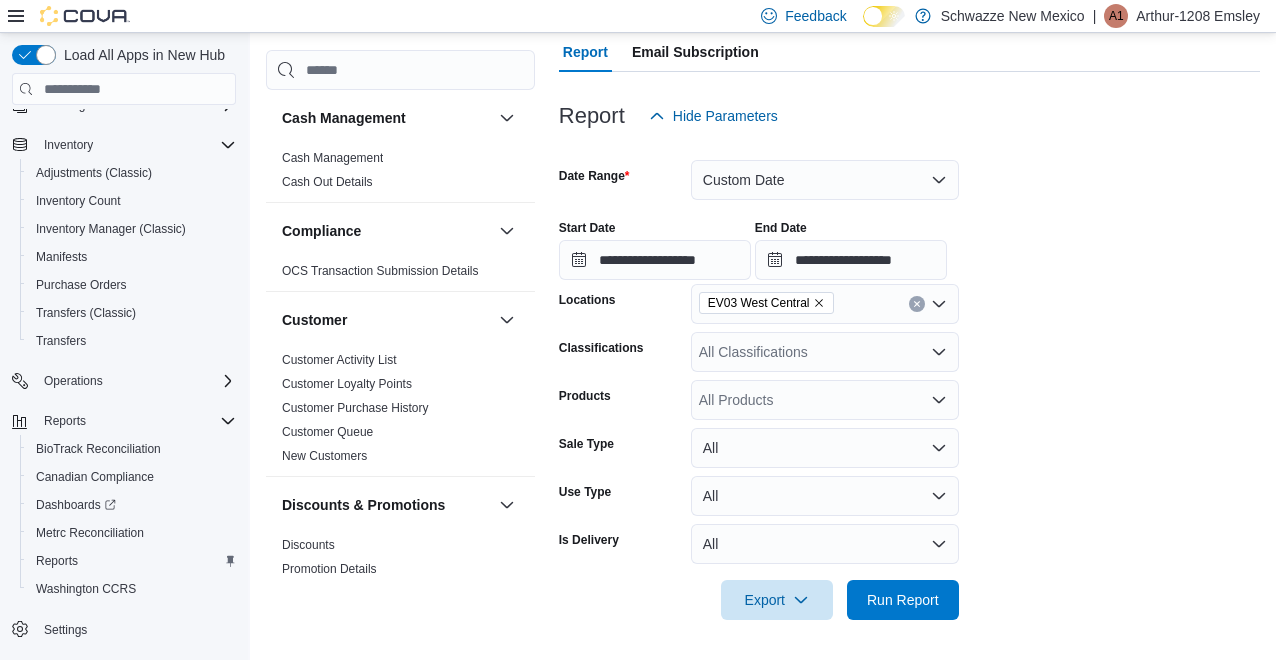 click on "**********" at bounding box center [909, 378] 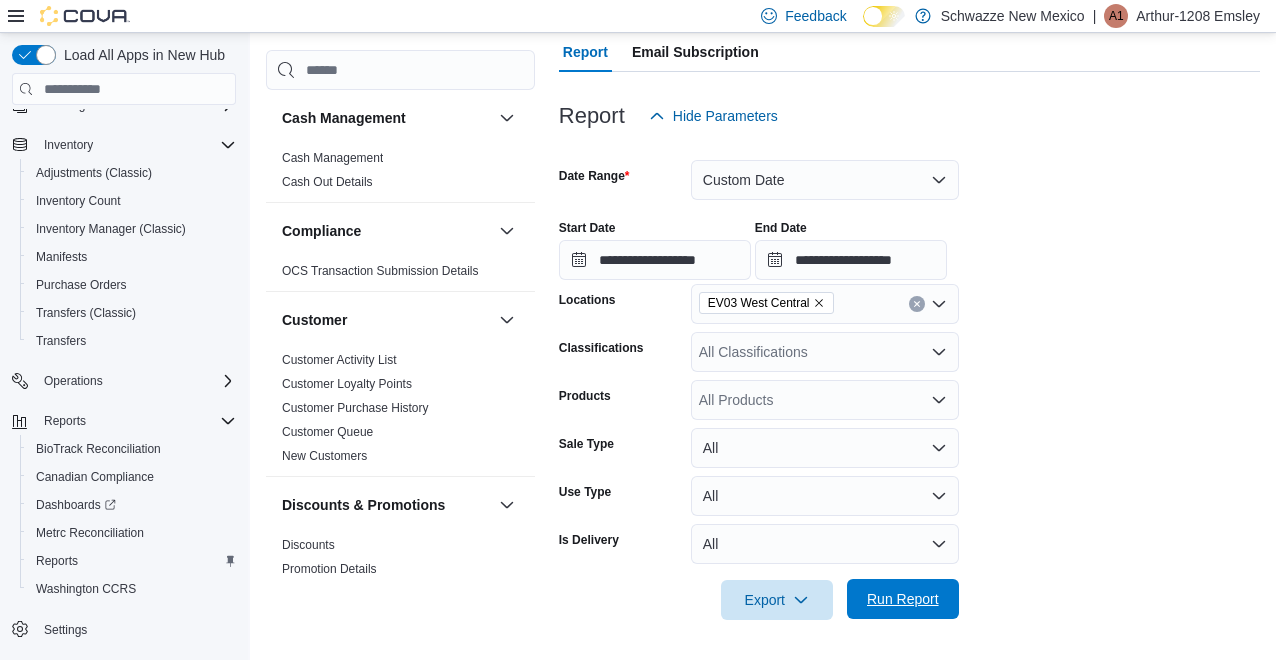 click on "Run Report" at bounding box center [903, 599] 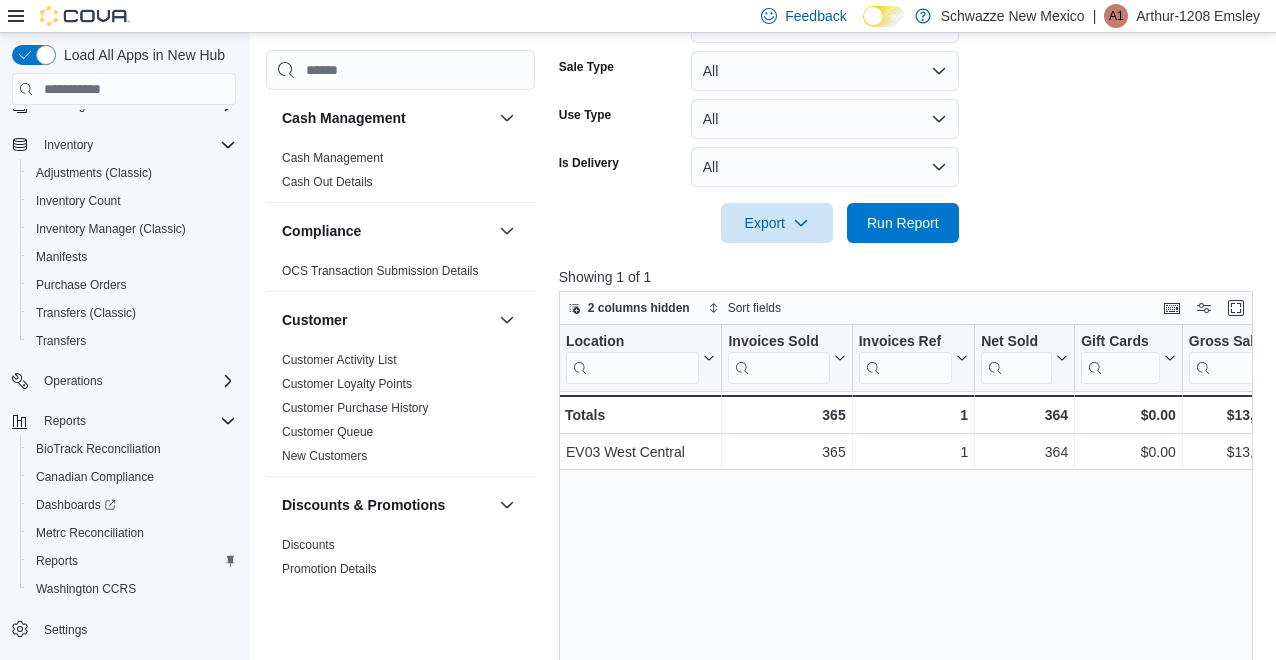 scroll, scrollTop: 584, scrollLeft: 0, axis: vertical 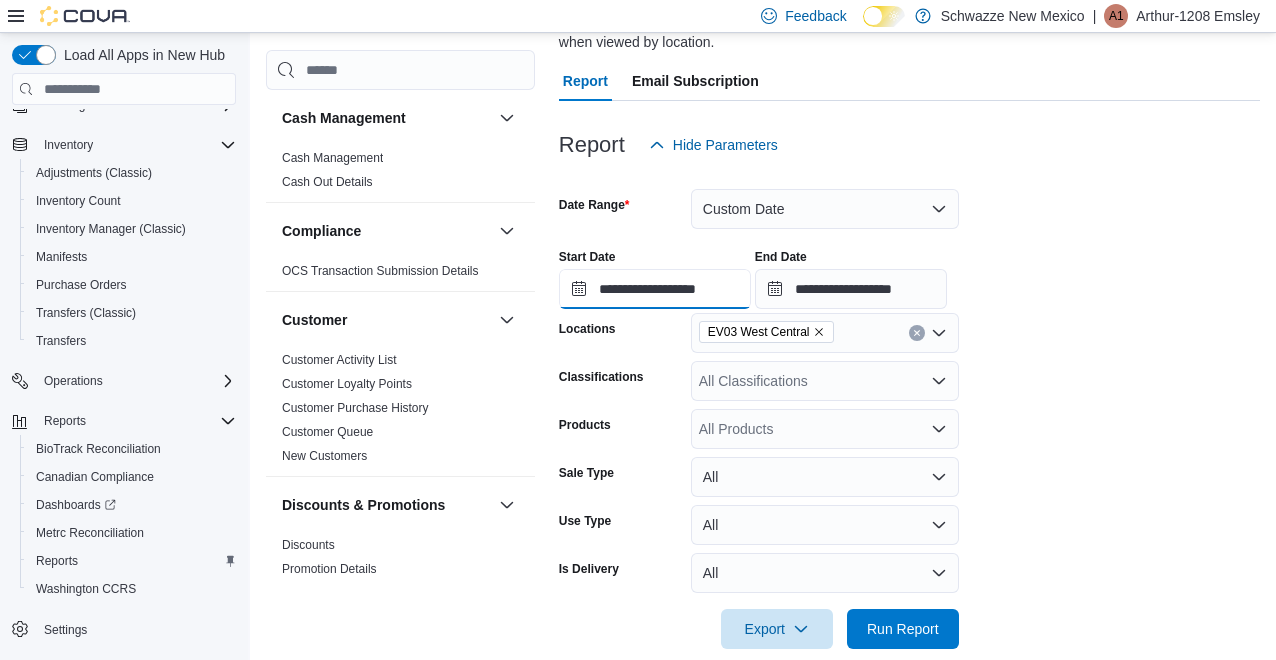 click on "**********" at bounding box center (655, 289) 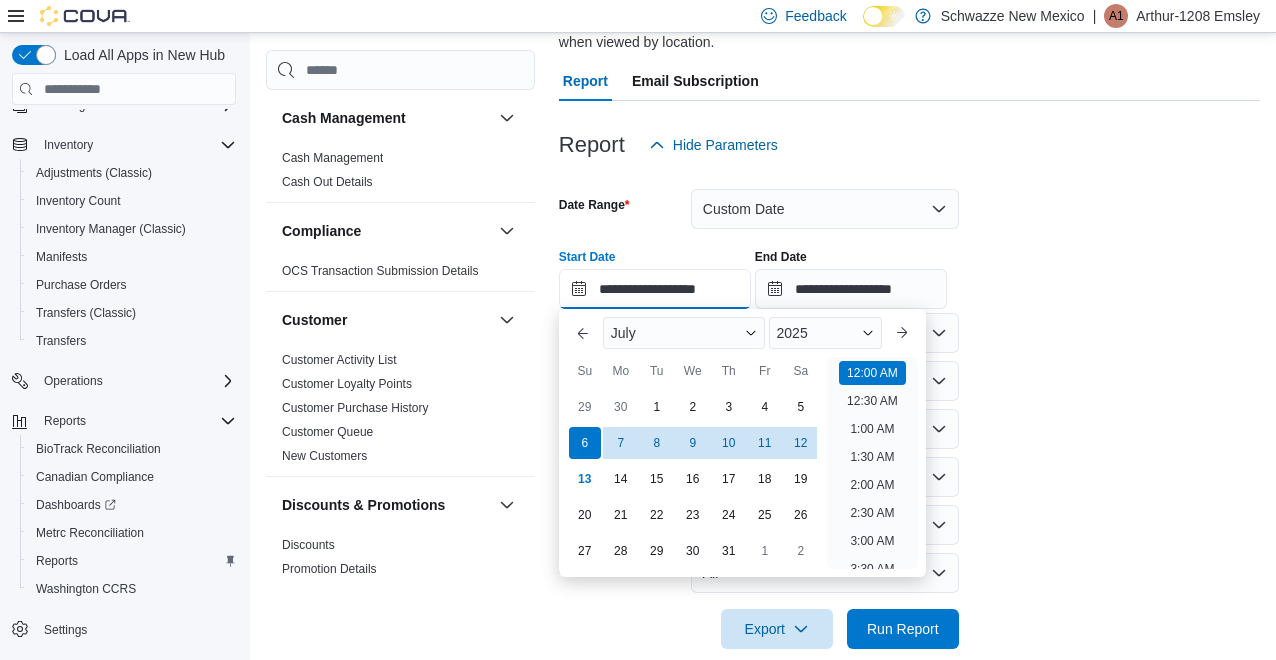 scroll, scrollTop: 62, scrollLeft: 0, axis: vertical 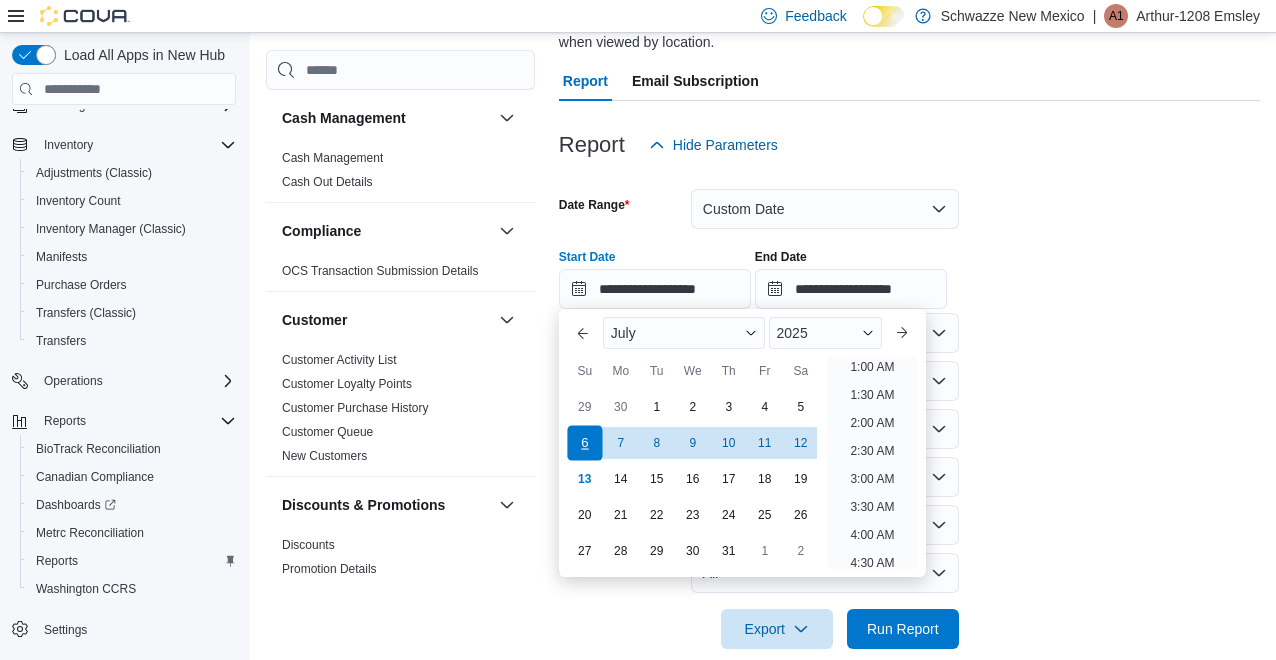 click on "6" at bounding box center [584, 442] 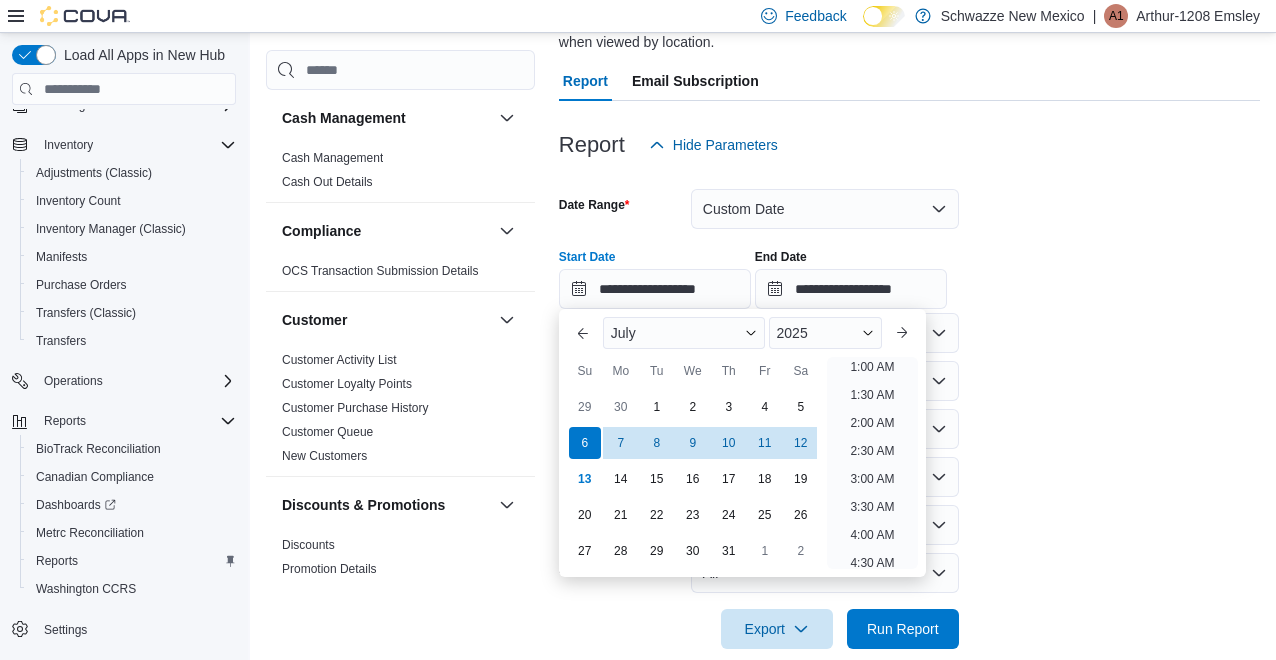 click on "**********" at bounding box center (909, 271) 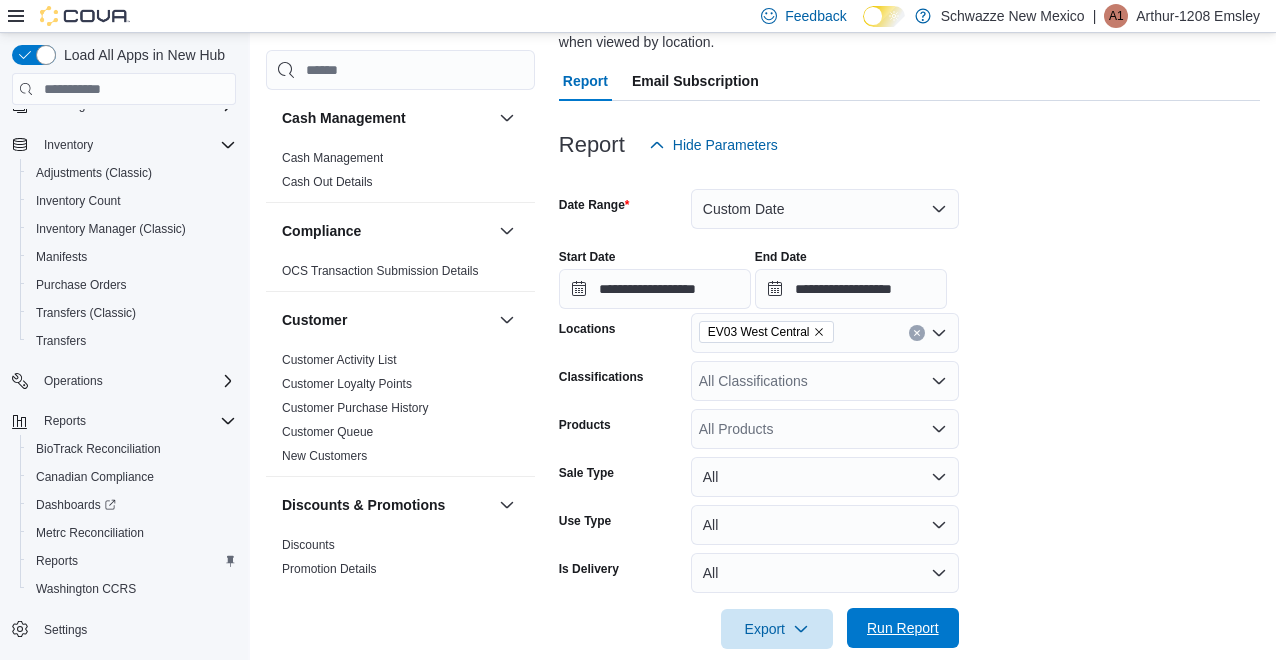click on "Run Report" at bounding box center (903, 628) 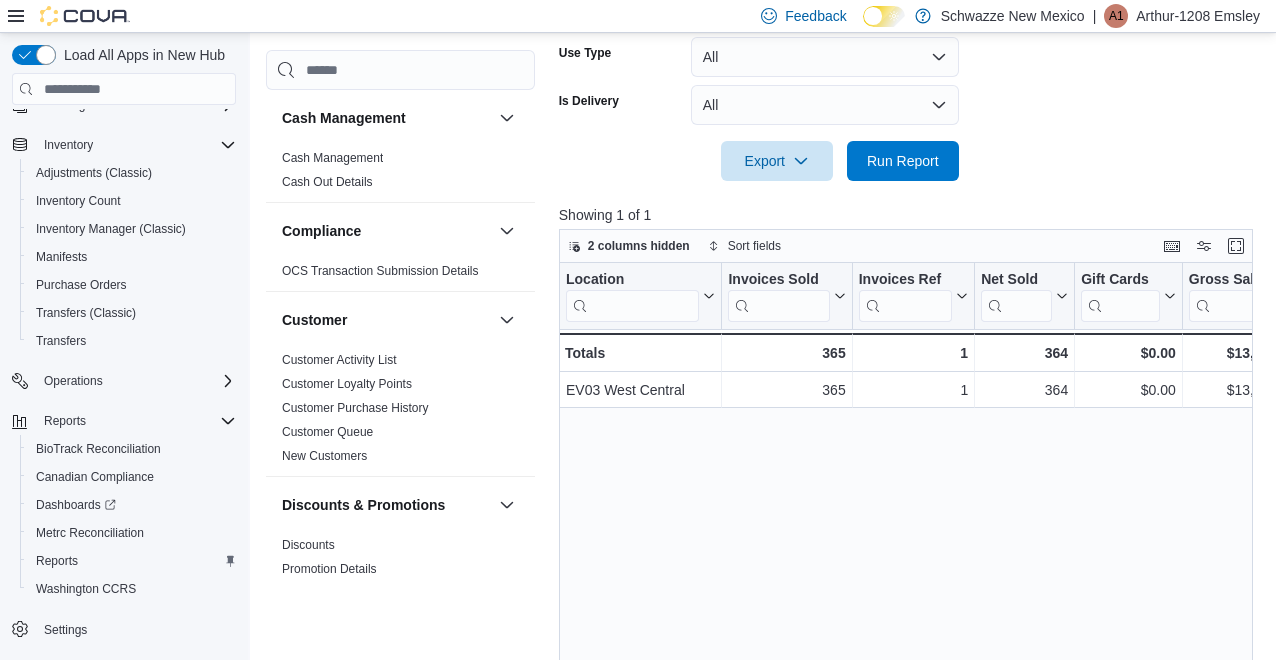 scroll, scrollTop: 624, scrollLeft: 0, axis: vertical 